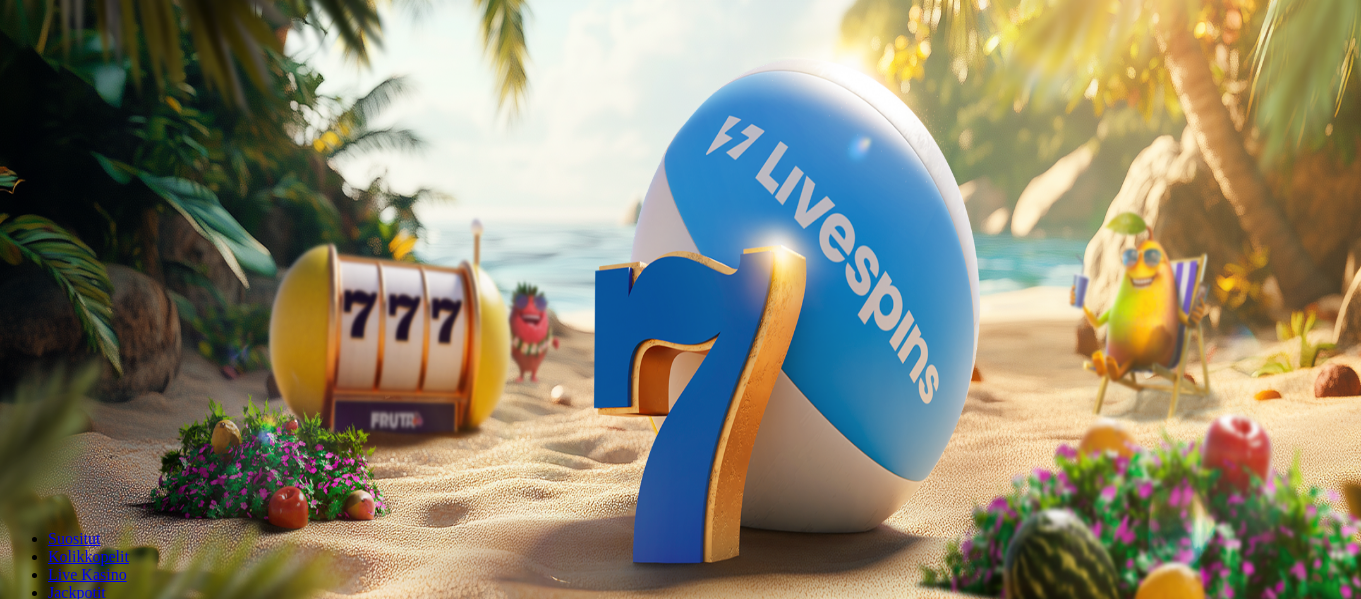 scroll, scrollTop: 0, scrollLeft: 0, axis: both 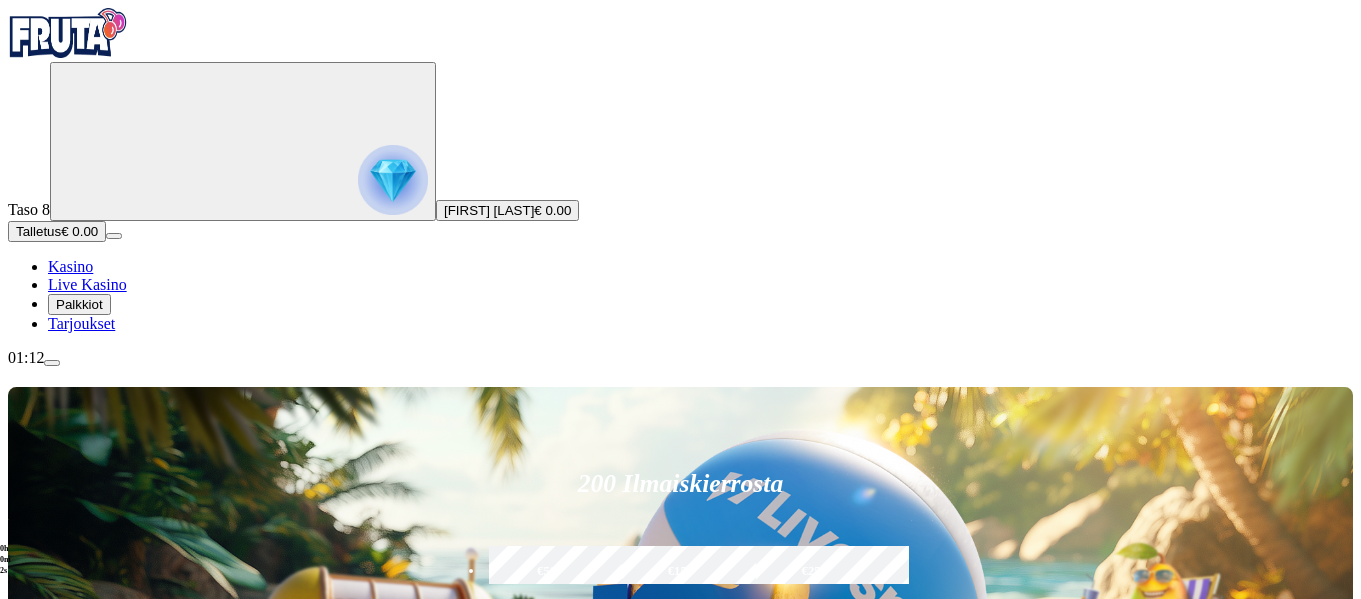 click on "0h 0m 2s" at bounding box center [8, 560] 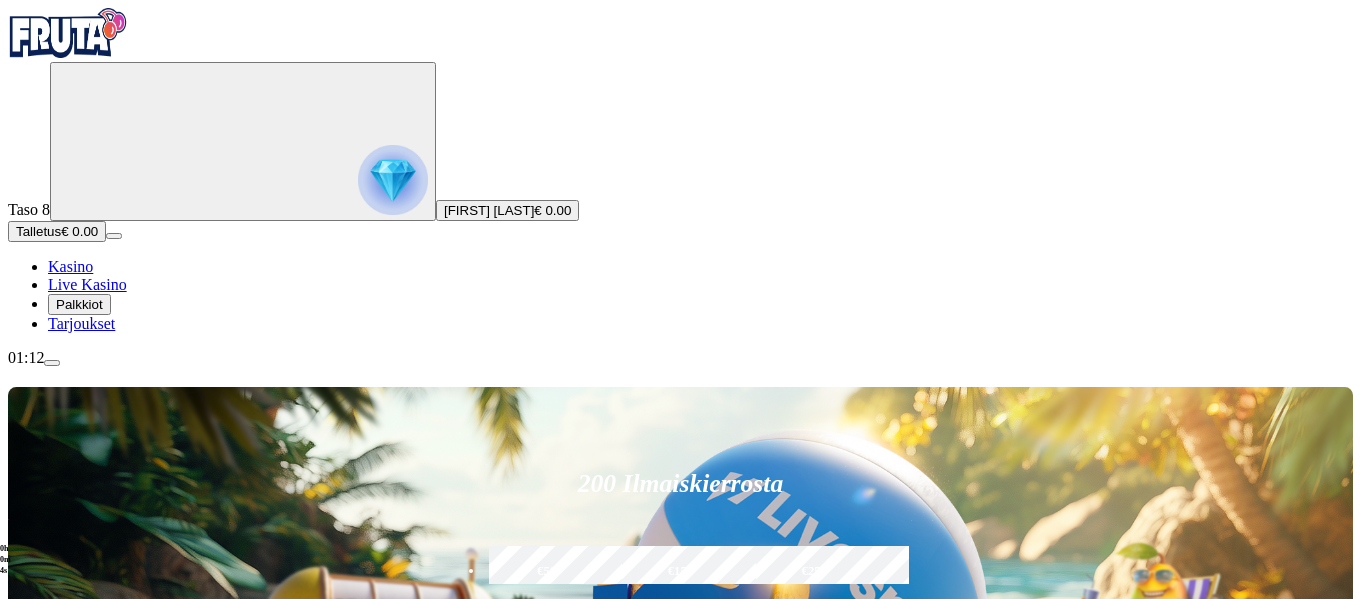 click at bounding box center (52, 363) 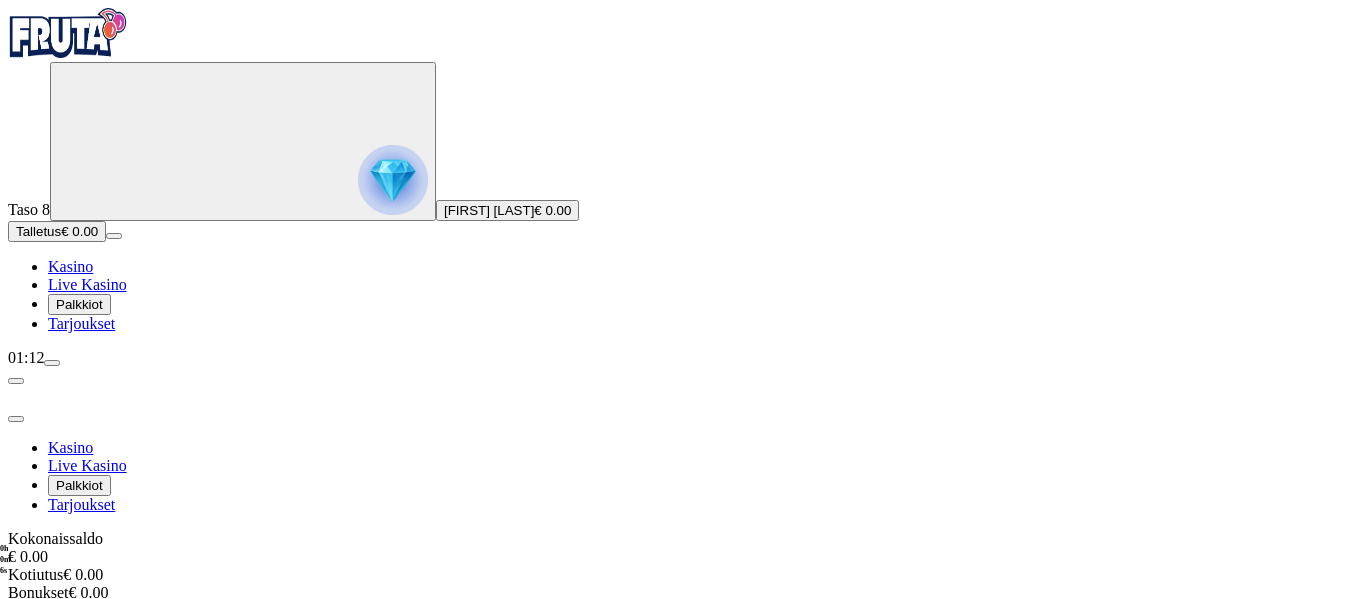 click on "€ 0.00" at bounding box center (130, 649) 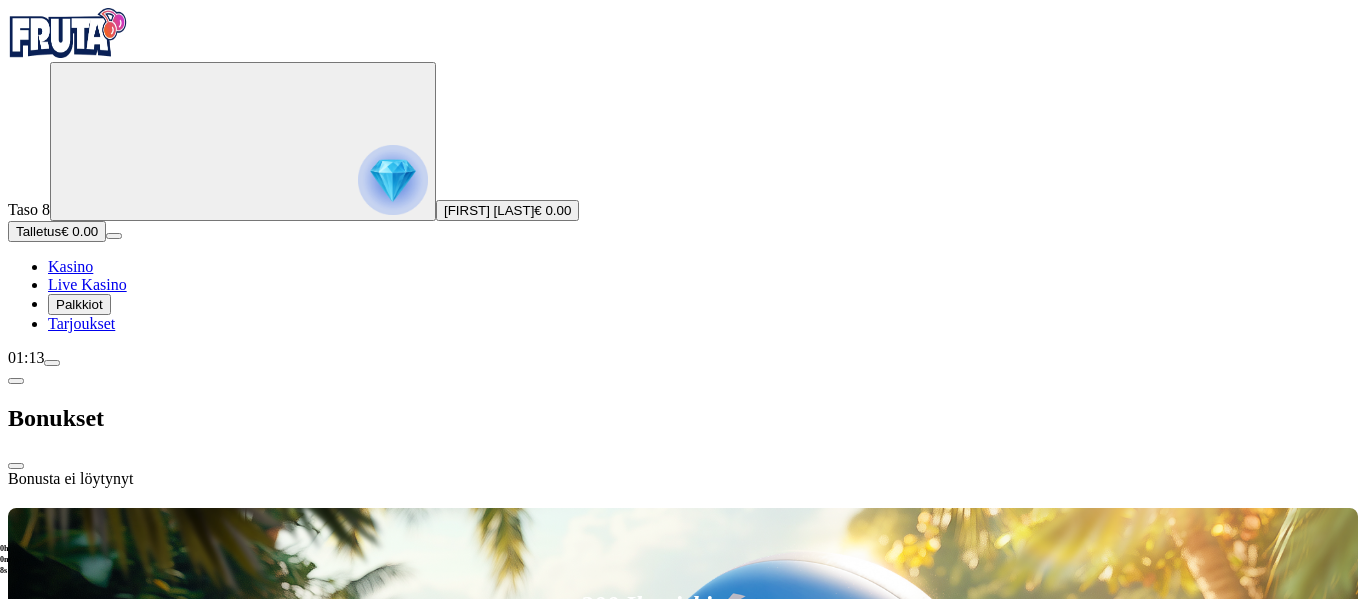 click on "Palkkiot" at bounding box center (79, 304) 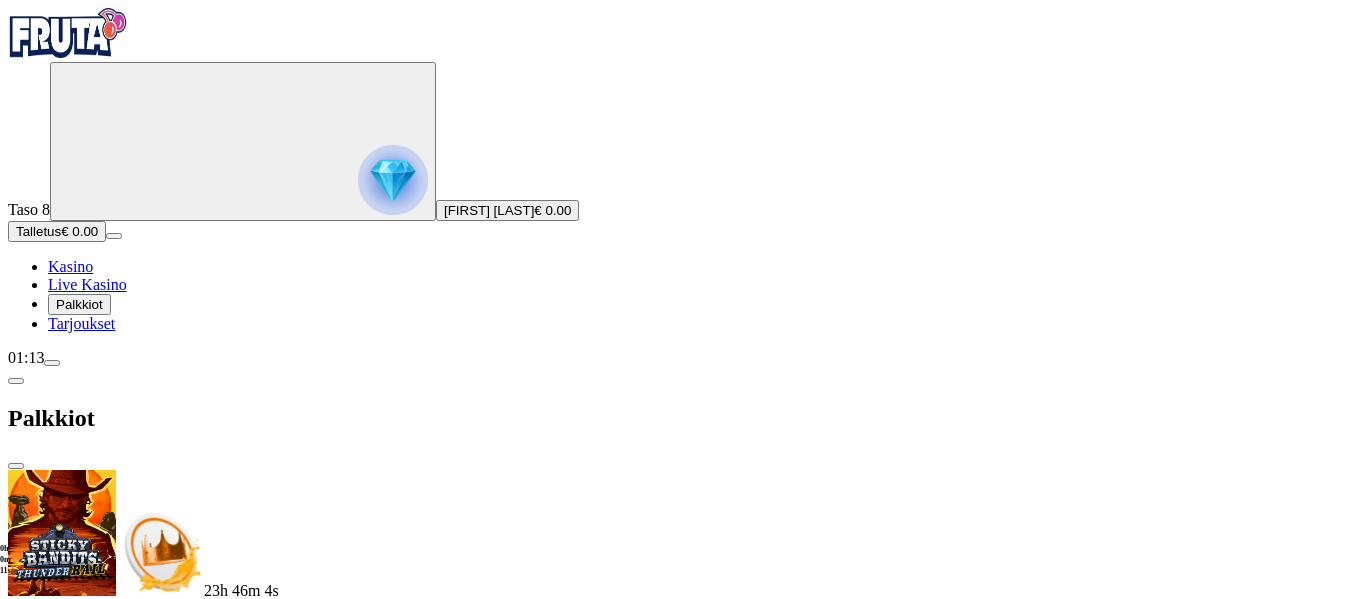 type 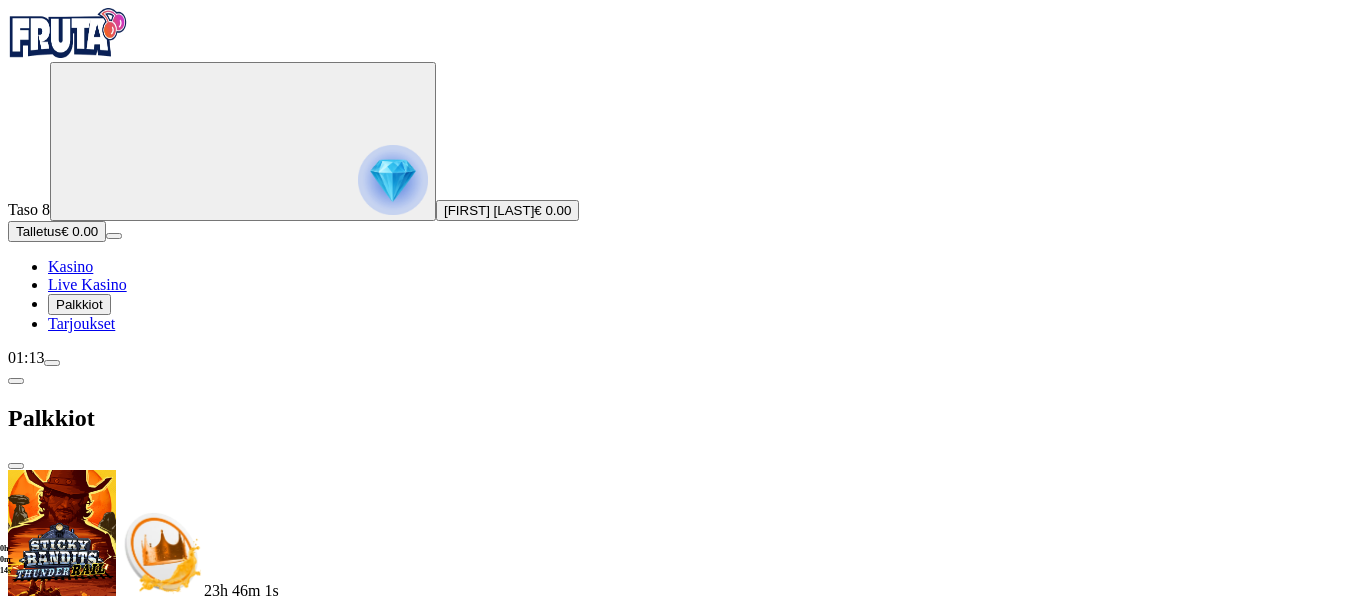 click on "23h 46m 1s Talletuksella etuja Talleta € 250 tai enemmän
Saat 40 ilmaiskierrosta (€ 1) Lunasta tarjous 23h 46m 1s Talletuksella etuja Talleta € 150 tai enemmän
Saat 20 ilmaiskierrosta (€ 1) Lunasta tarjous 23h 46m 1s Talletuksella etuja Talleta € 50 tai enemmän
Saat 15 ilmaiskierrosta (€ 0.5) Lunasta tarjous 23h 46m 1s Talletuksella etuja Talleta € 20 tai enemmän
Saat 15 ilmaiskierrosta (€ 0.2) Lunasta tarjous Taso 9 Fruit Up   ja nappaat seuraavan palkkion" at bounding box center (683, 1091) 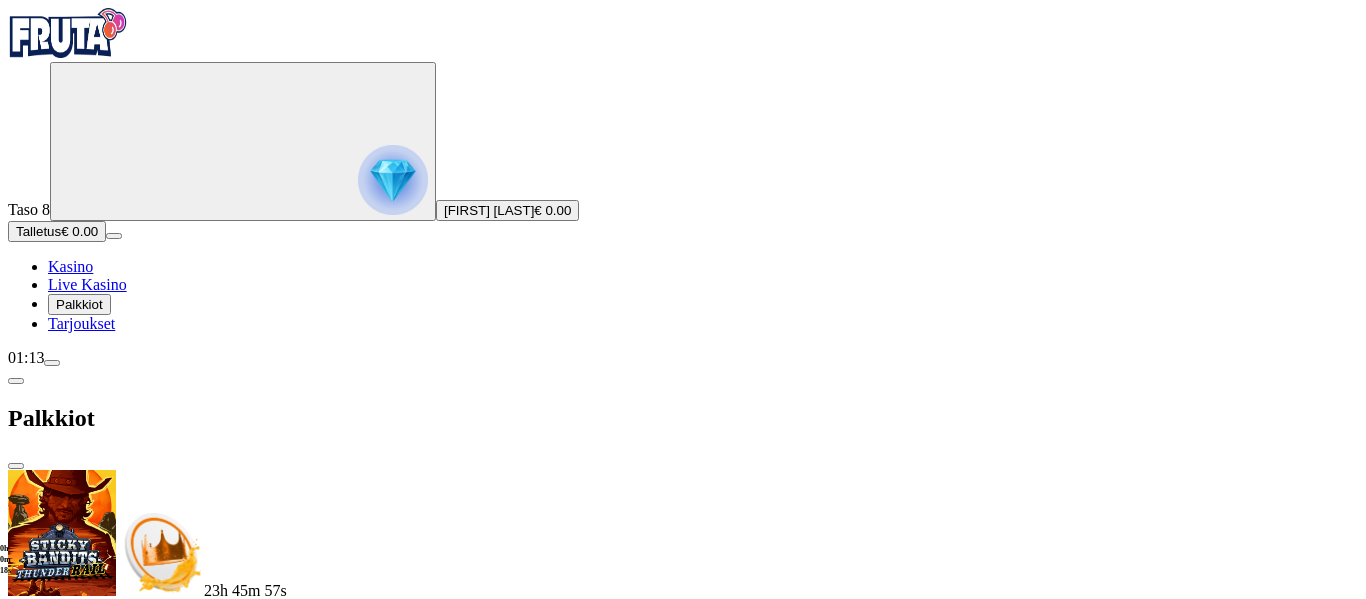 scroll, scrollTop: 282, scrollLeft: 0, axis: vertical 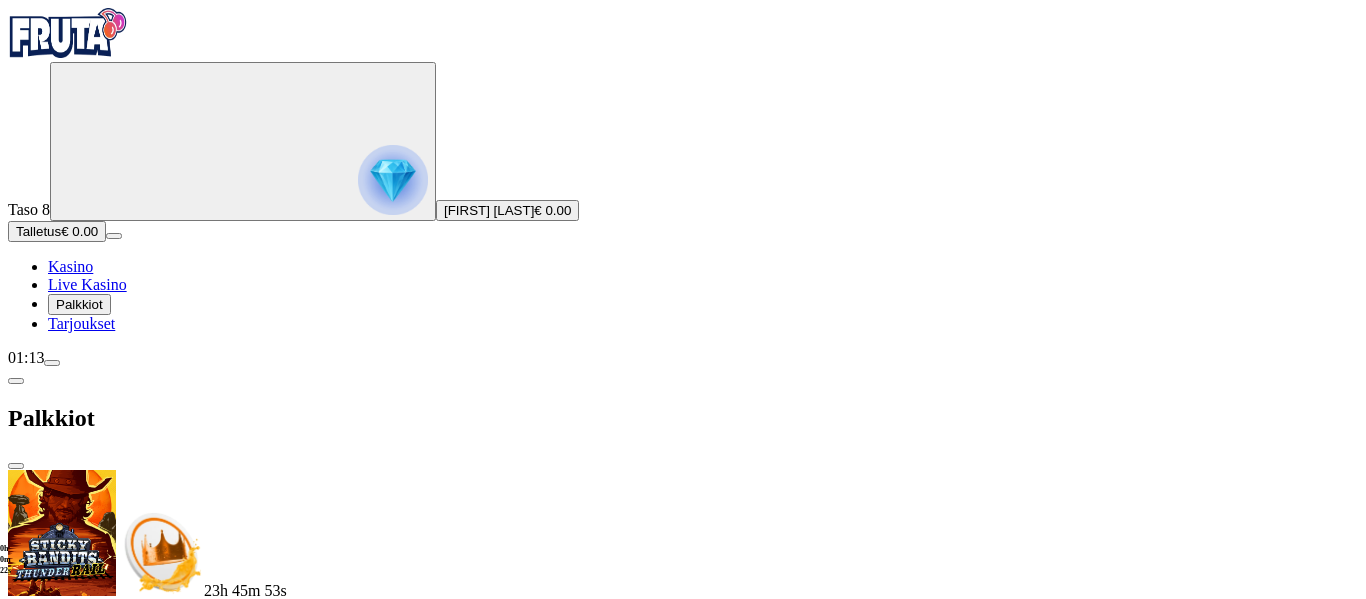 click at bounding box center [52, 363] 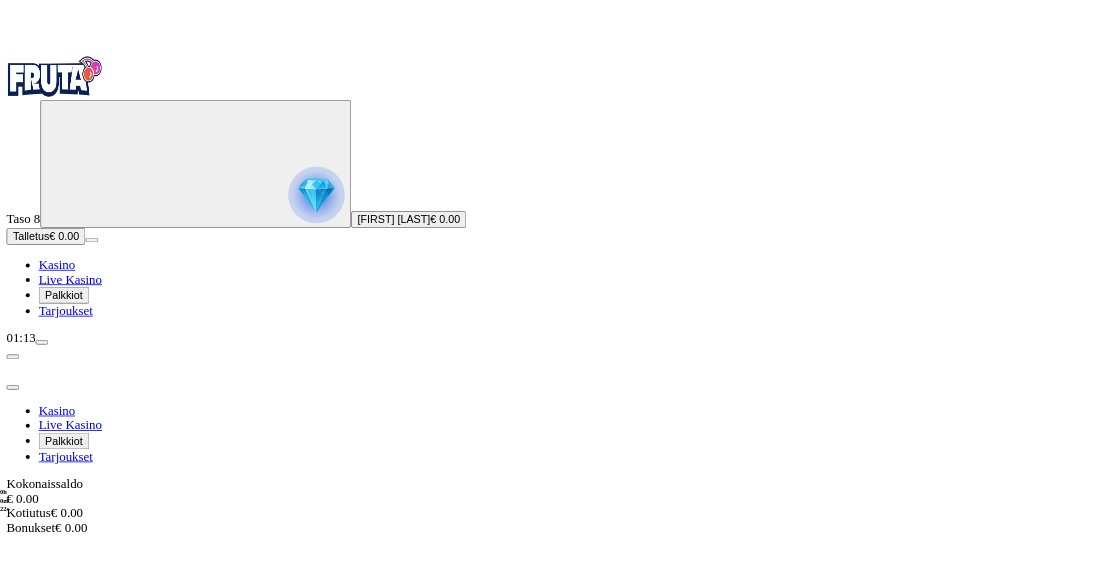 scroll, scrollTop: 113, scrollLeft: 0, axis: vertical 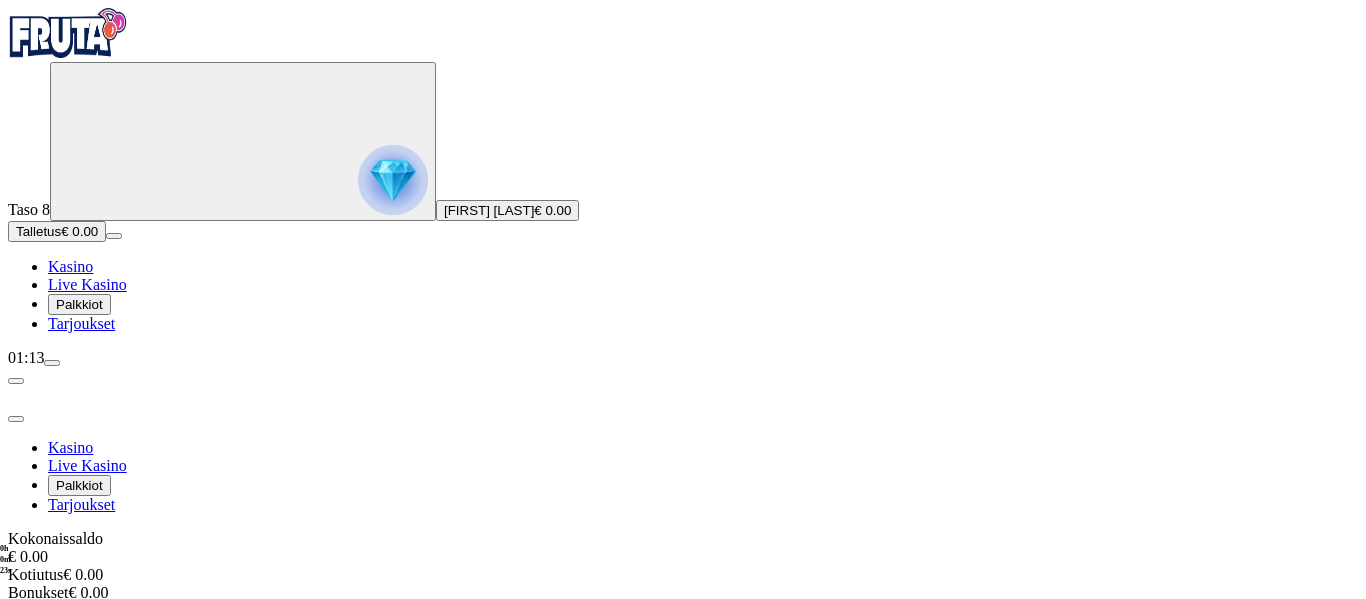 click at bounding box center [52, 363] 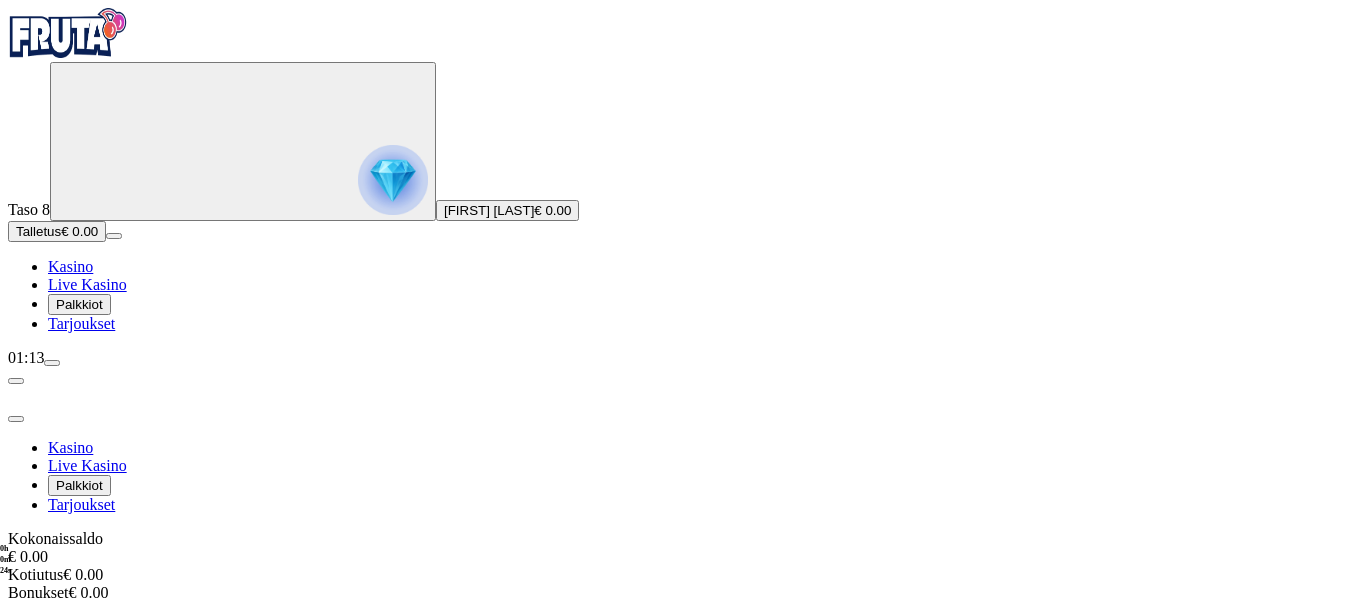 click at bounding box center [52, 363] 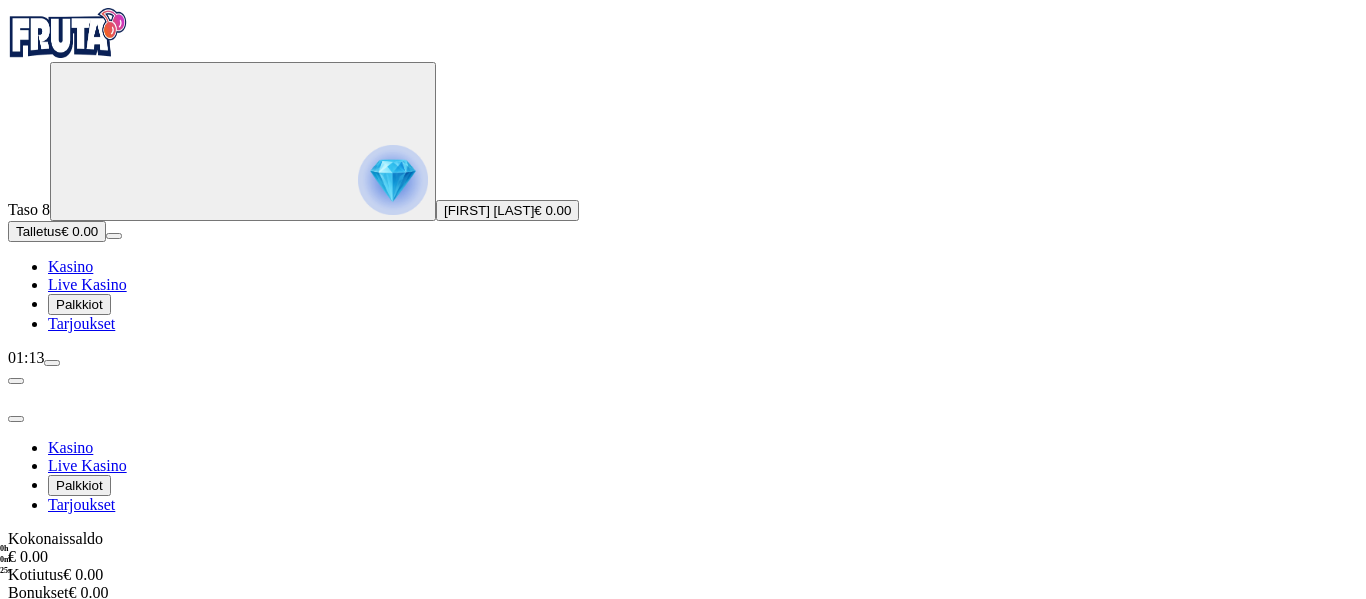 click at bounding box center (52, 363) 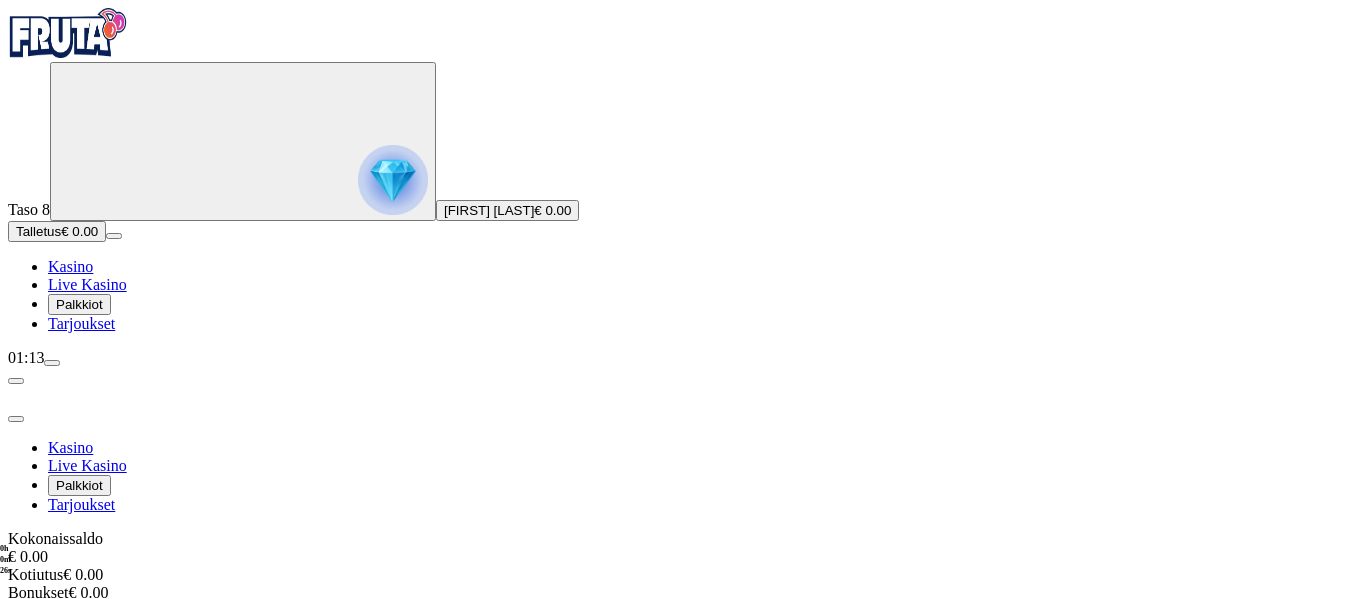 click at bounding box center (52, 363) 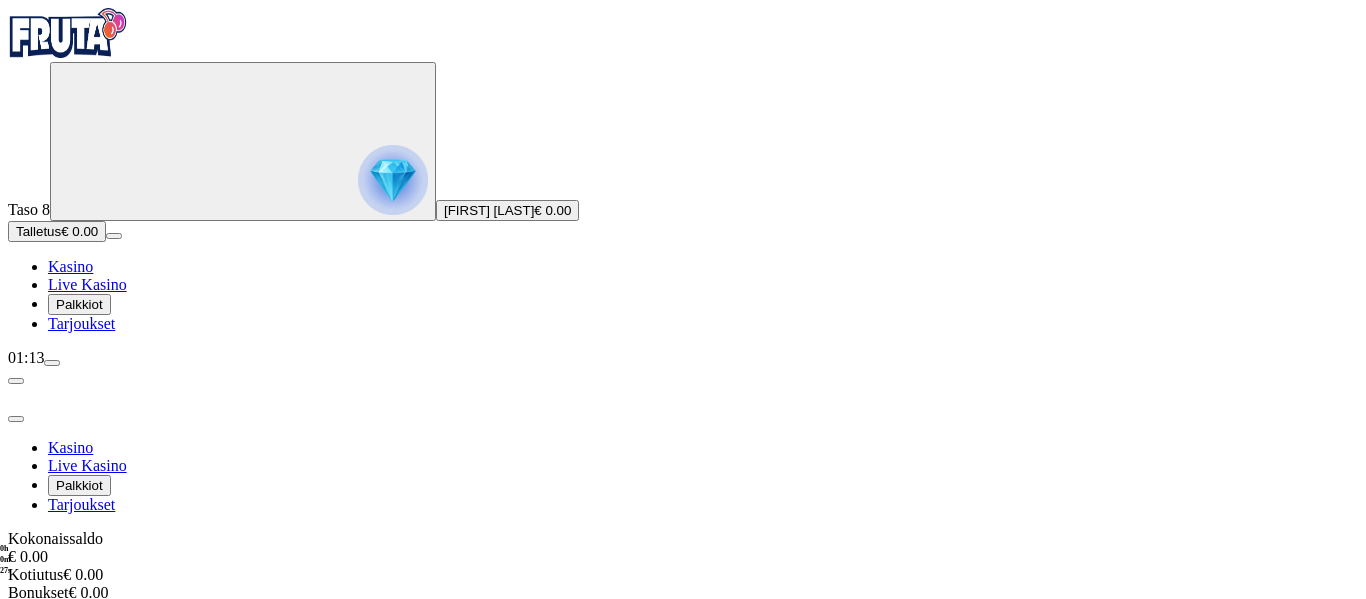 click at bounding box center [52, 363] 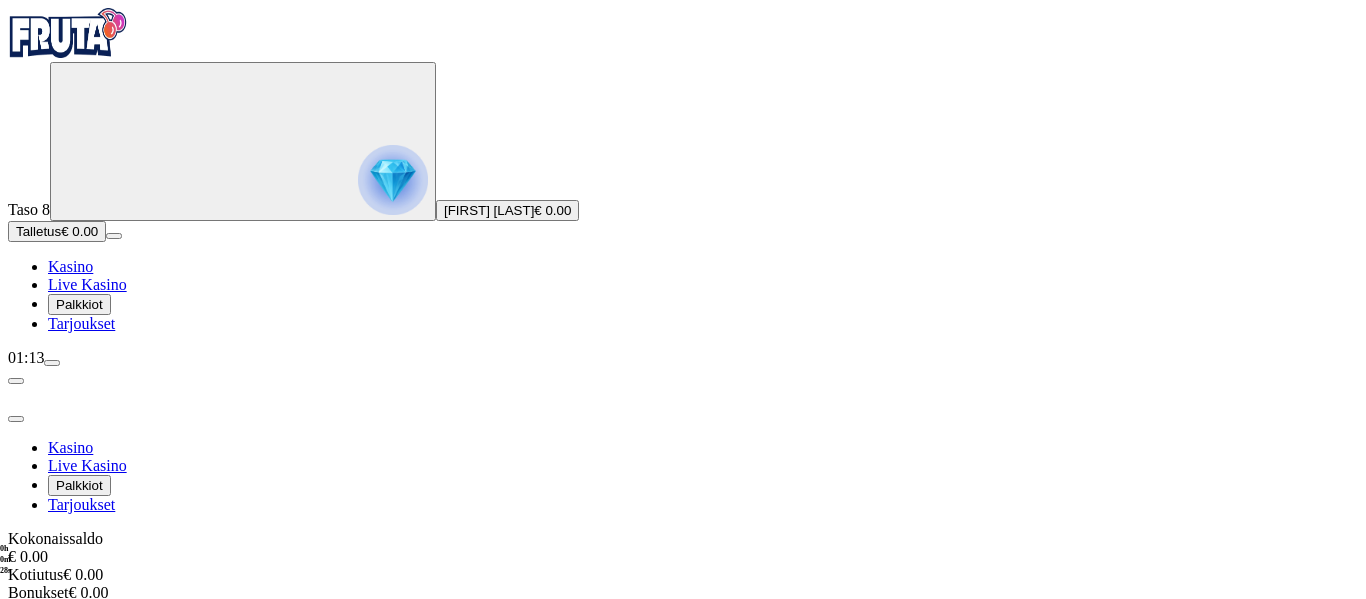 click on "01:13" at bounding box center [683, 358] 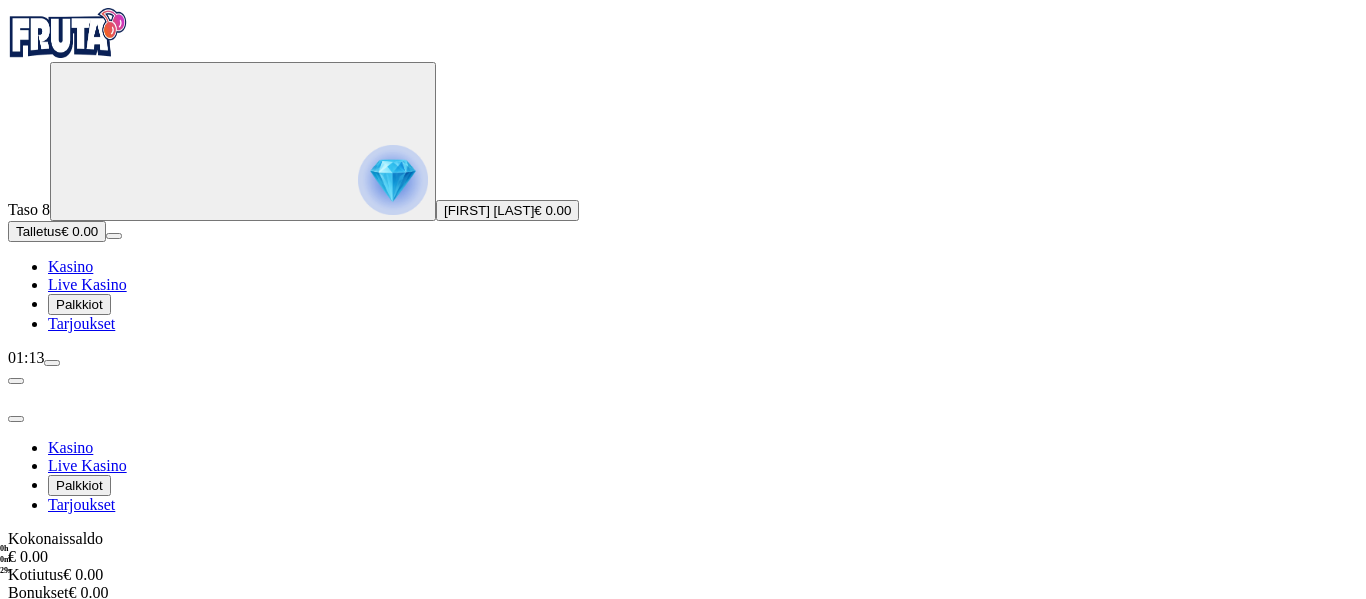 click on "01:13" at bounding box center (683, 358) 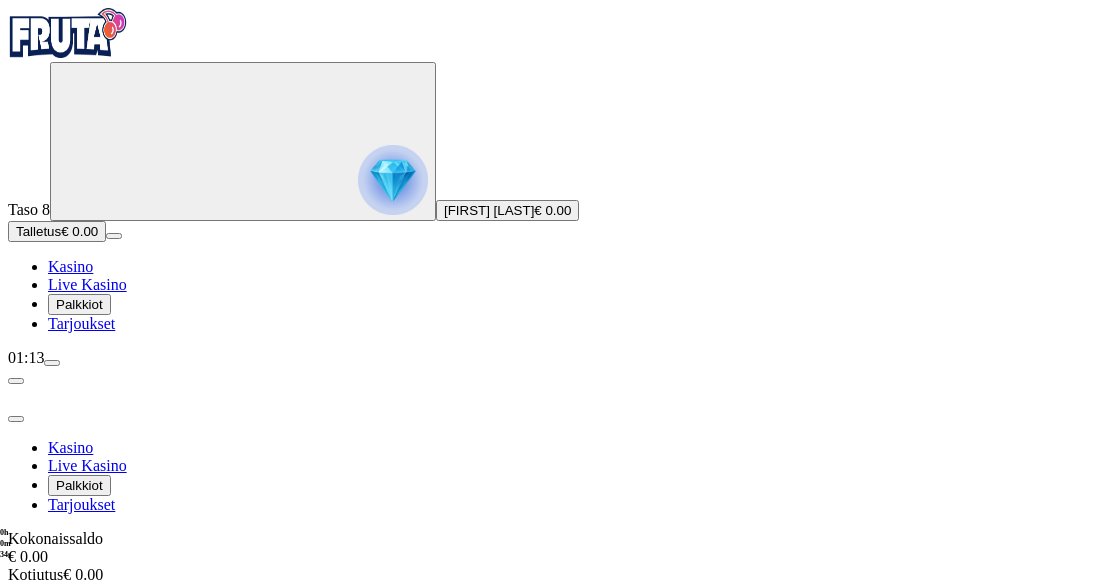 click on "01:13" at bounding box center (550, 358) 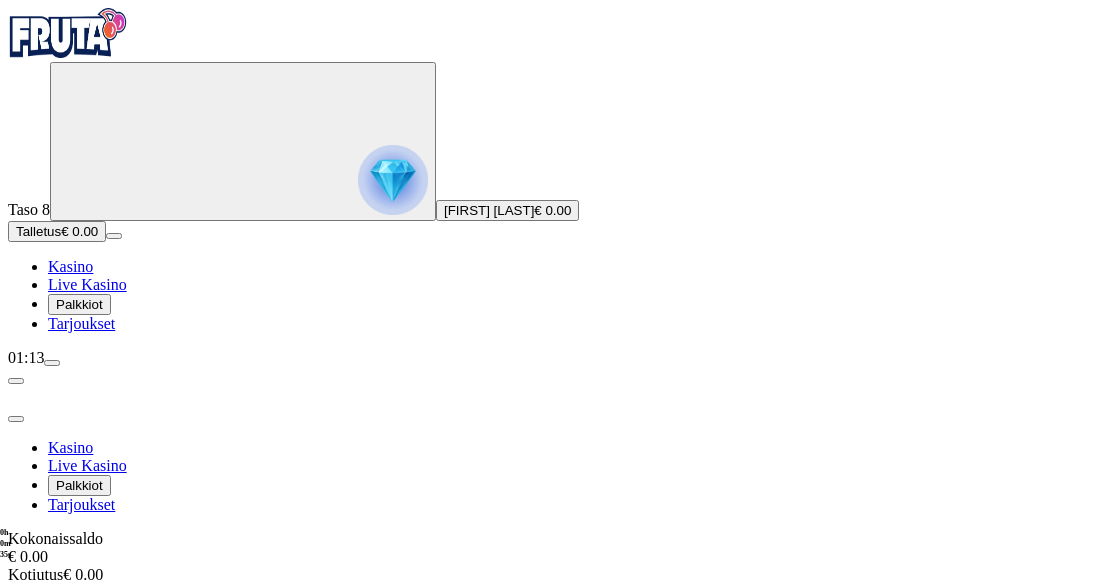 click on "01:13" at bounding box center [550, 358] 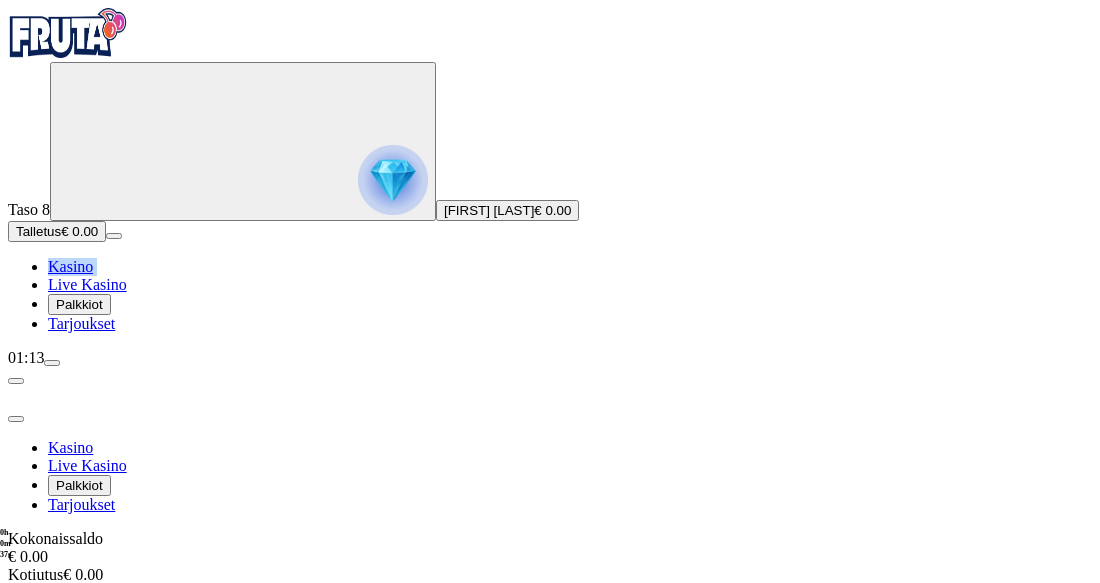 drag, startPoint x: 3, startPoint y: 434, endPoint x: 10, endPoint y: 468, distance: 34.713108 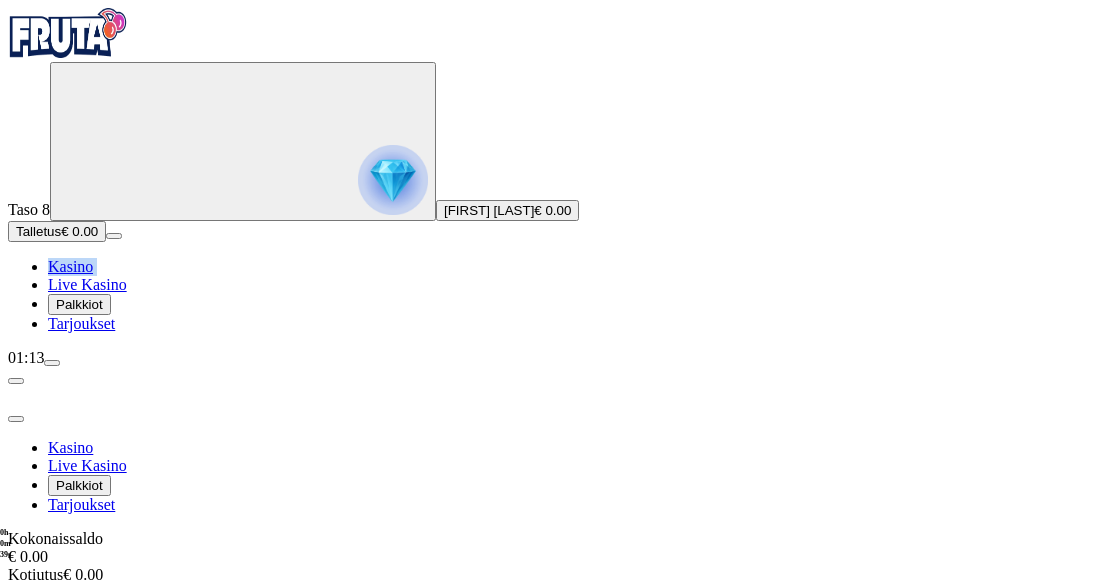 click on "[FIRST] [LAST] € 0.00 Talletus € 0.00 Kasino Live Kasino Palkkiot Tarjoukset" at bounding box center [550, 197] 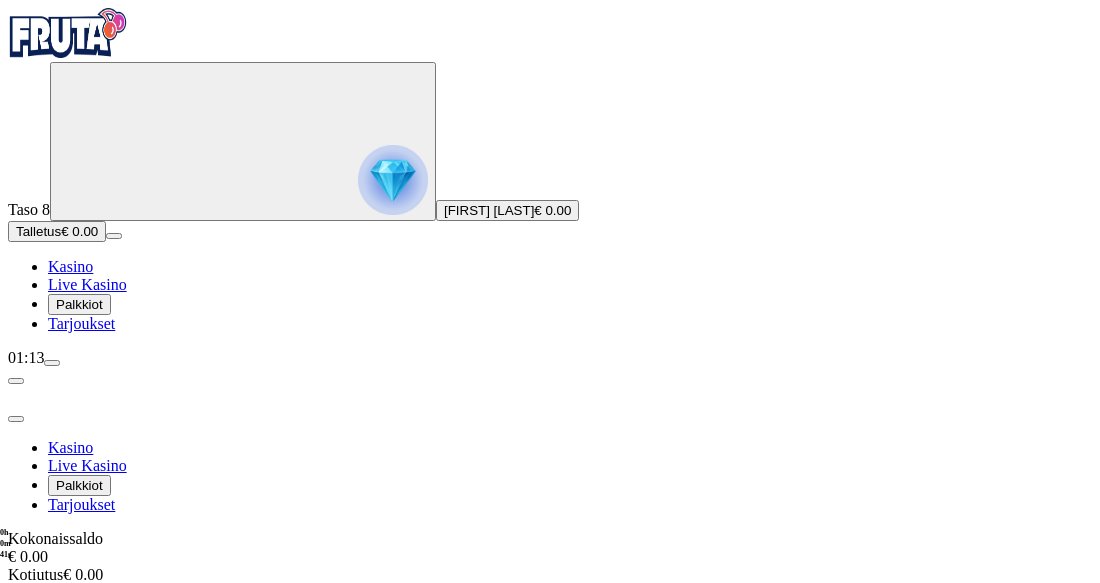 click at bounding box center (550, 35) 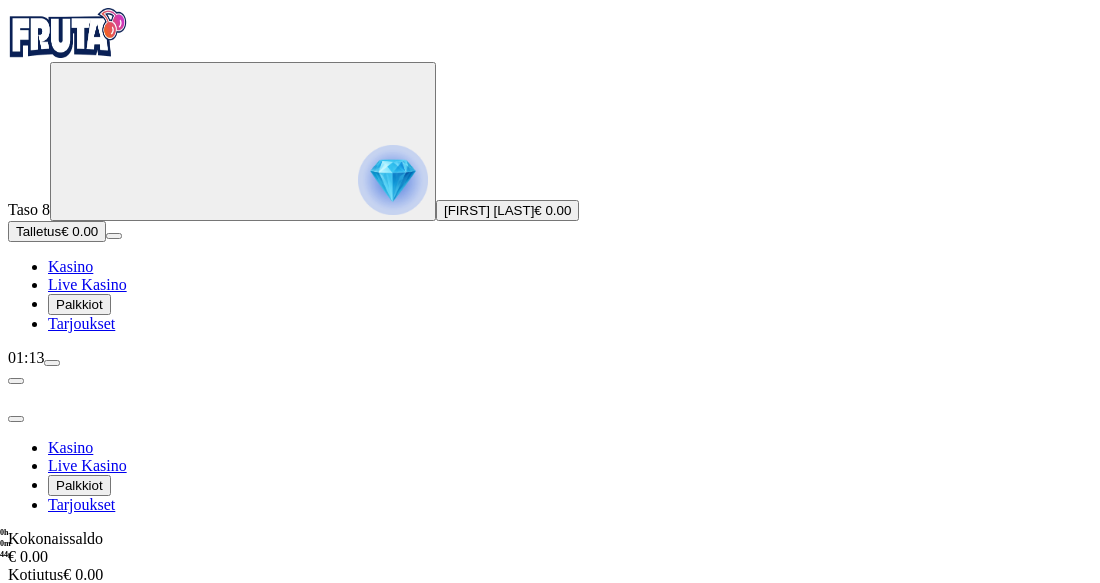 click on "Bonukset € 0.00 Tilini Yksityiskohdat Dokumentit Vahvistaminen Peli Historia Tiliote Historia Rajoitukset Pelaa vastuullisesti Pelitauko Pelaa vastuullisesti Asetukset Kommunikaatio Kysy apua 8 AM - 1 AM CET" at bounding box center [550, 733] 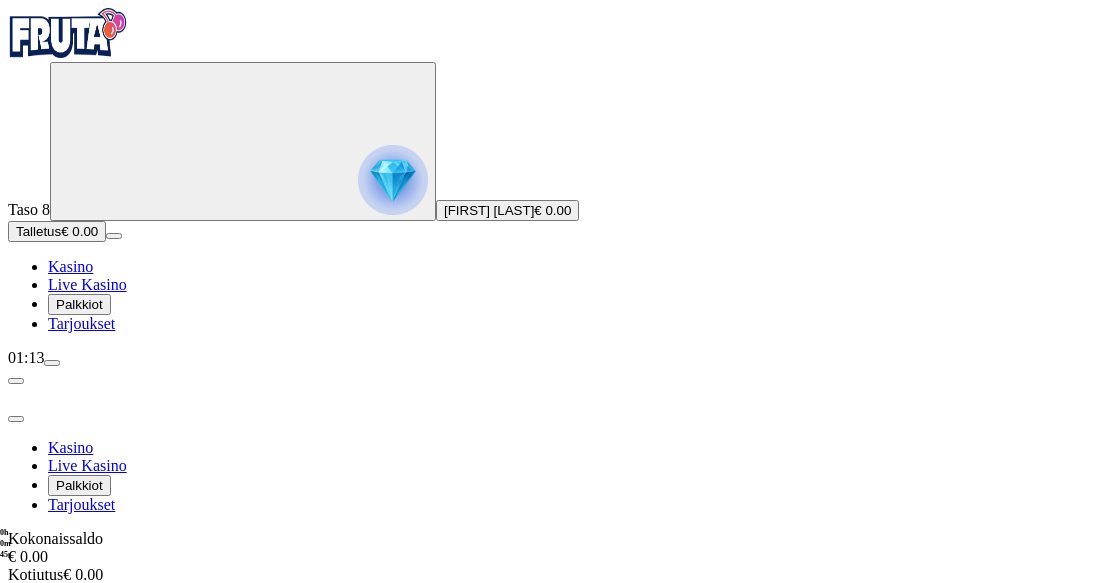 click on "Bonukset € 0.00 Tilini Yksityiskohdat Dokumentit Vahvistaminen Peli Historia Tiliote Historia Rajoitukset Pelaa vastuullisesti Pelitauko Pelaa vastuullisesti Asetukset Kommunikaatio Kysy apua 8 AM - 1 AM CET" at bounding box center (550, 733) 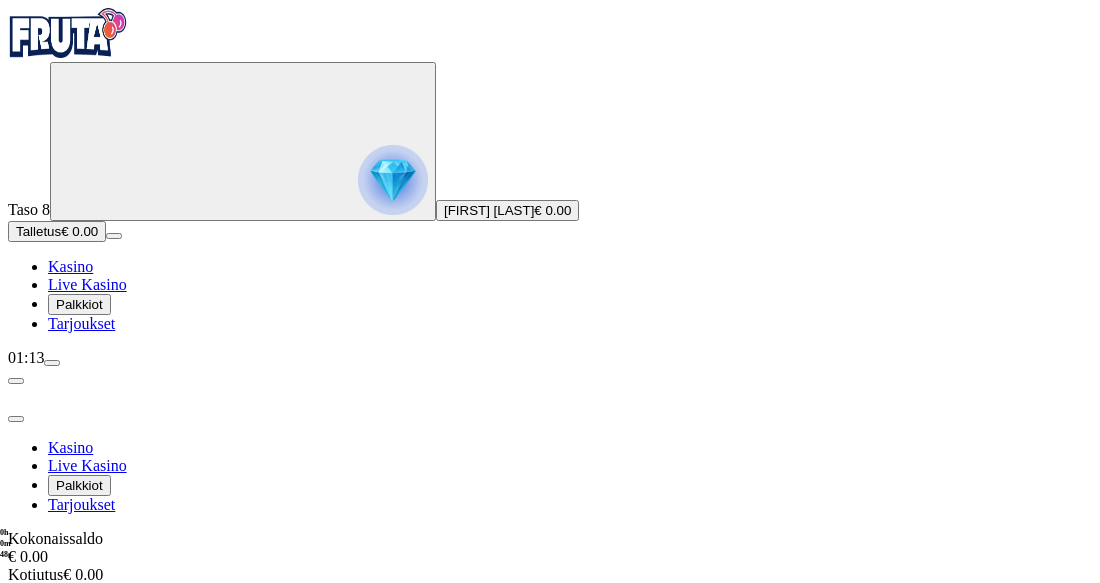 click at bounding box center (52, 363) 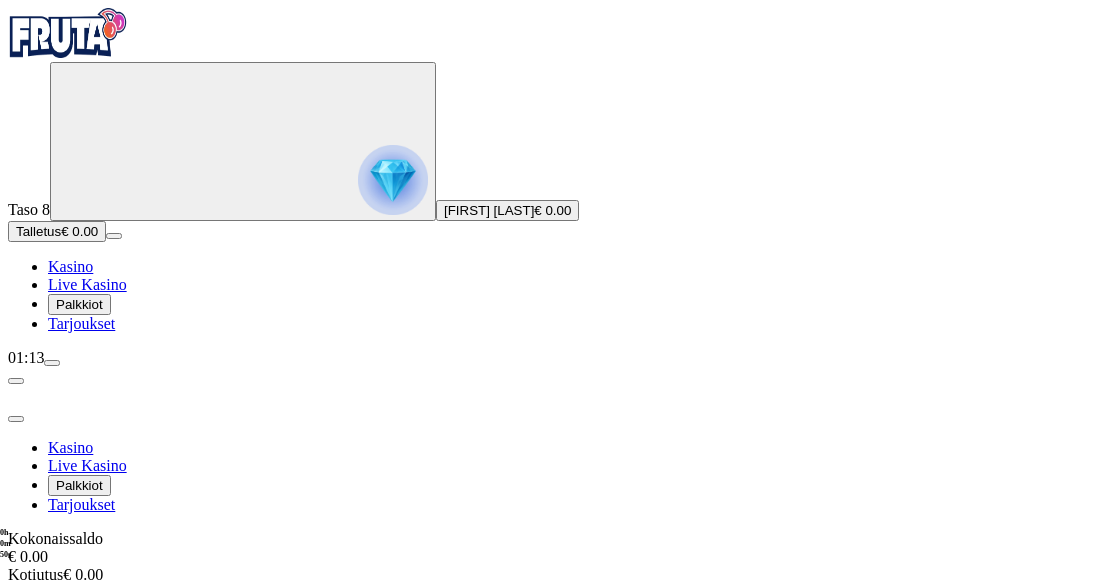 click at bounding box center [393, 180] 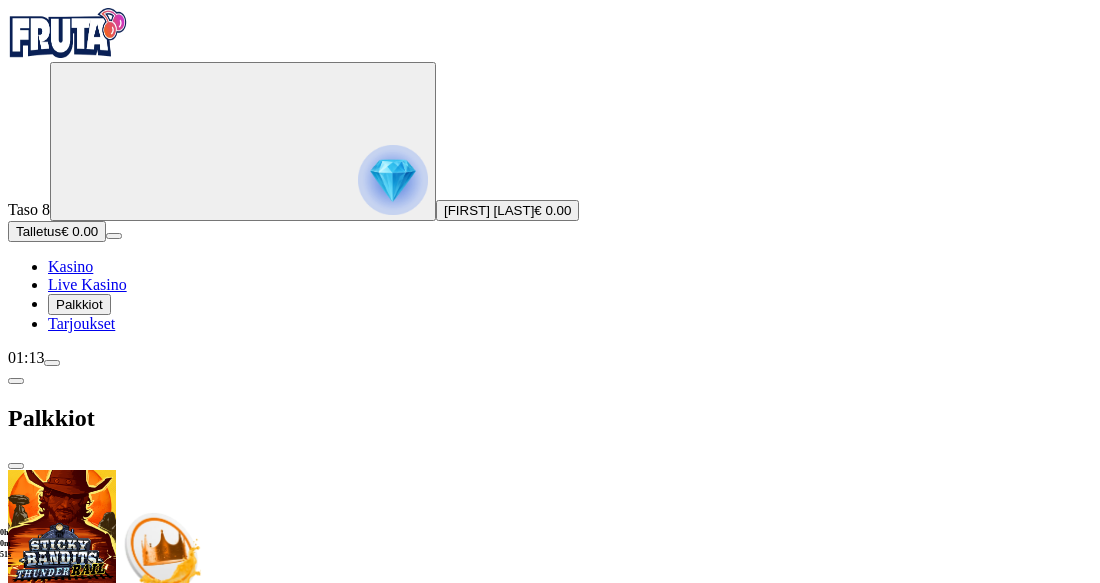 scroll, scrollTop: 125, scrollLeft: 0, axis: vertical 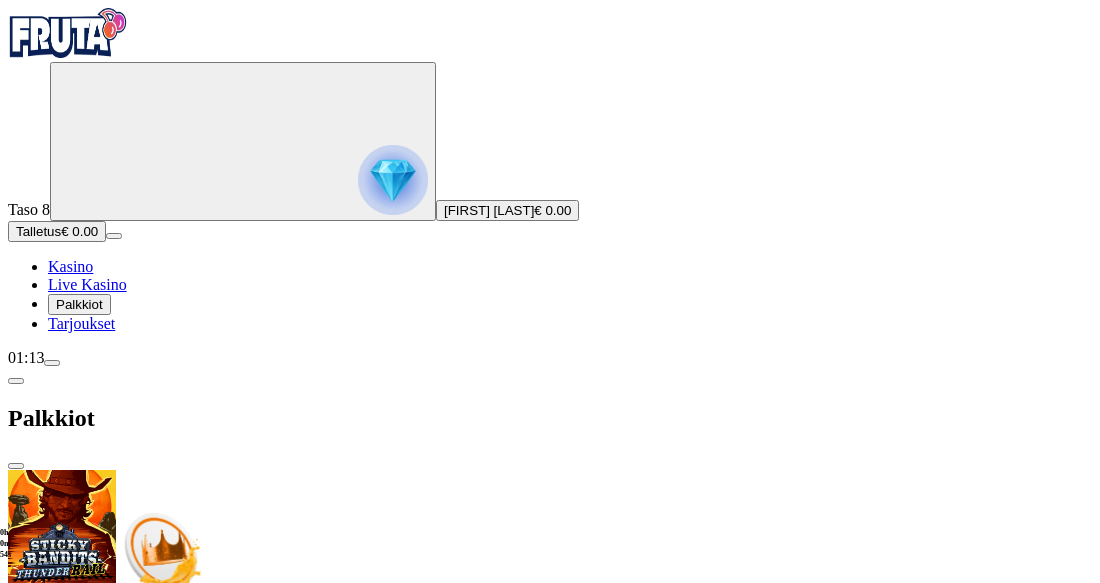 click on "0h 0m 54s" at bounding box center (8, 544) 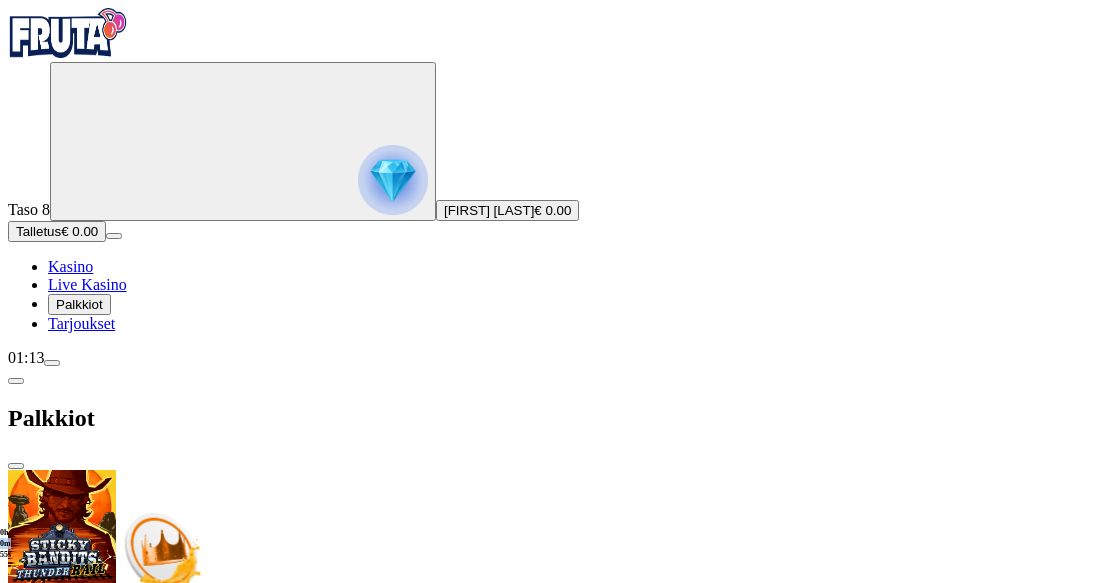 click on "0h 0m 55s" at bounding box center [8, 544] 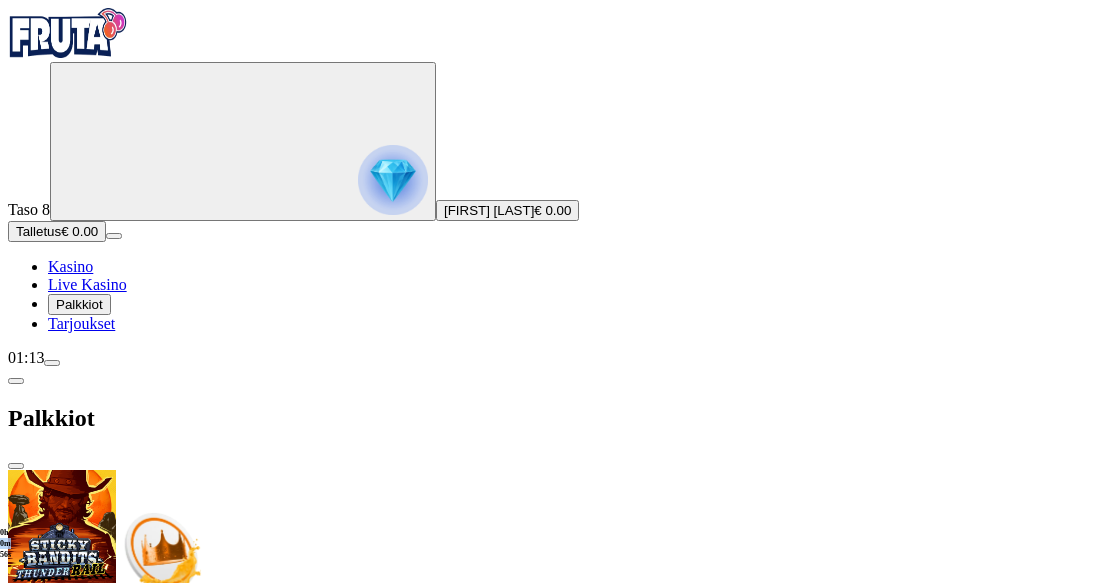 click on "01:13" at bounding box center [550, 358] 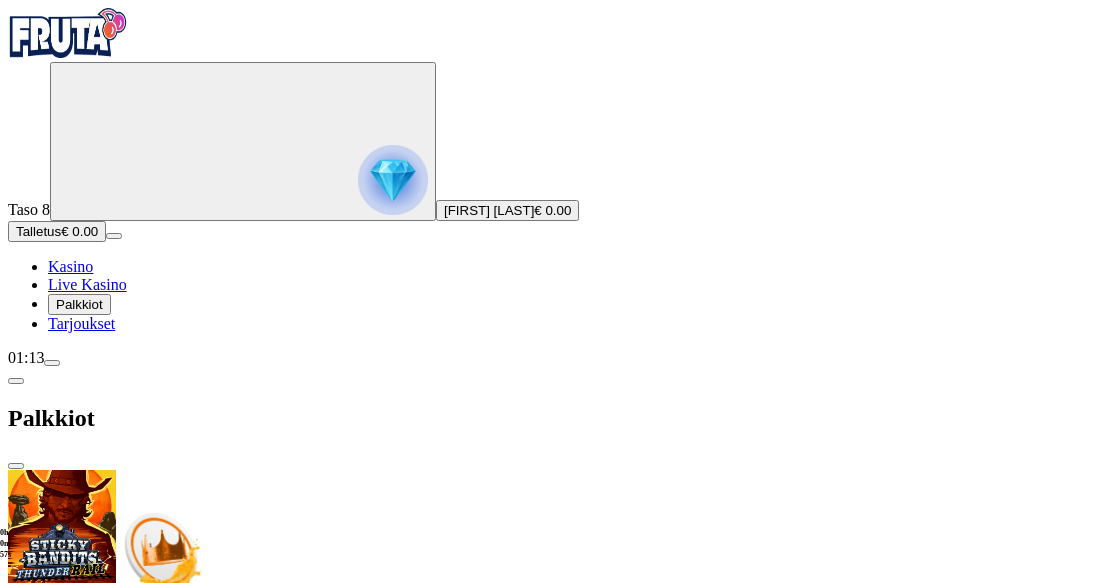 click on "01:13" at bounding box center (550, 358) 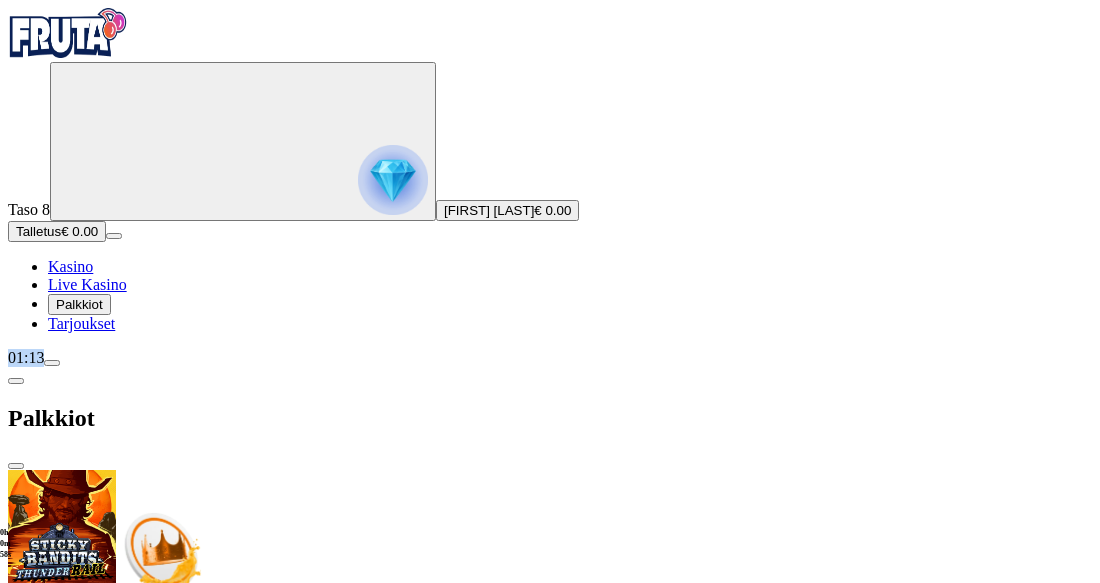 click on "01:13" at bounding box center [550, 358] 